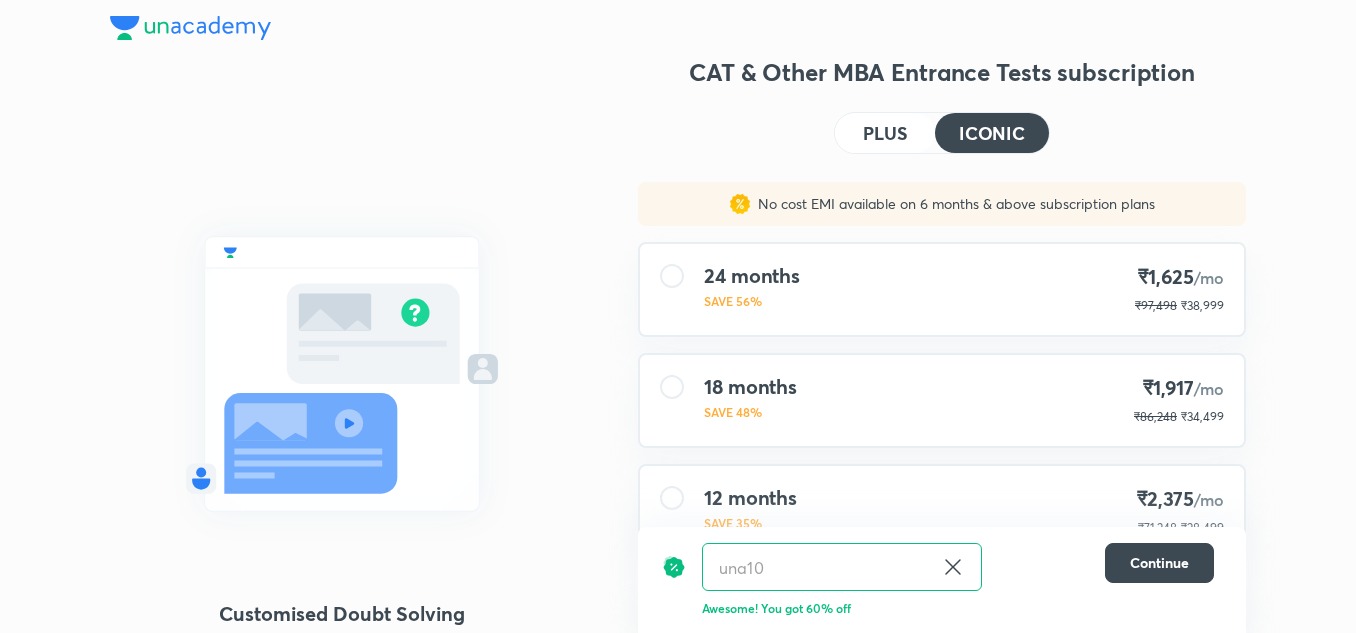 scroll, scrollTop: 26, scrollLeft: 0, axis: vertical 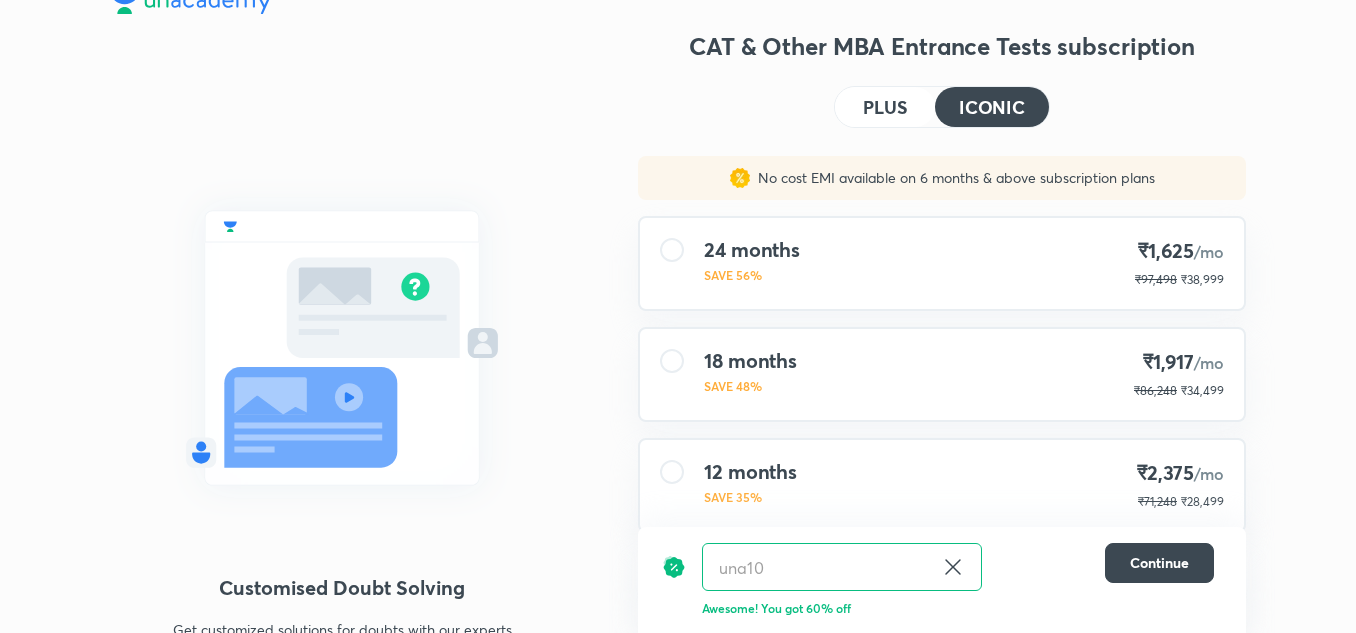 click at bounding box center (190, 2) 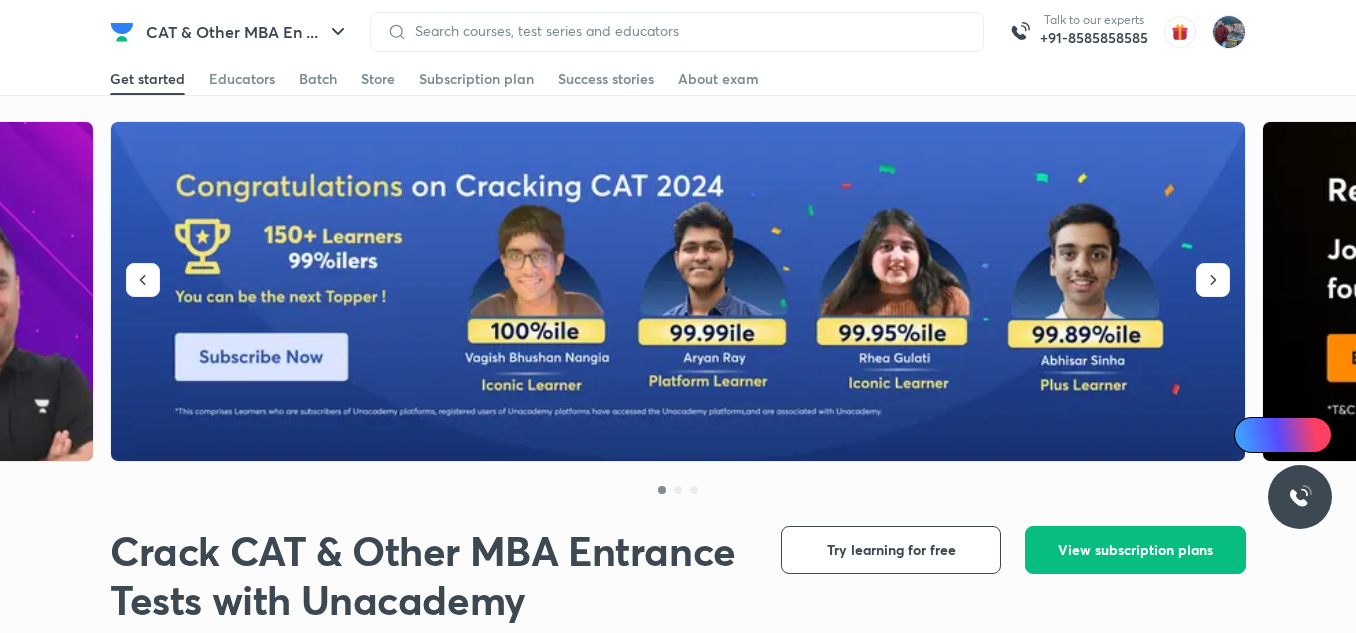 scroll, scrollTop: 0, scrollLeft: 0, axis: both 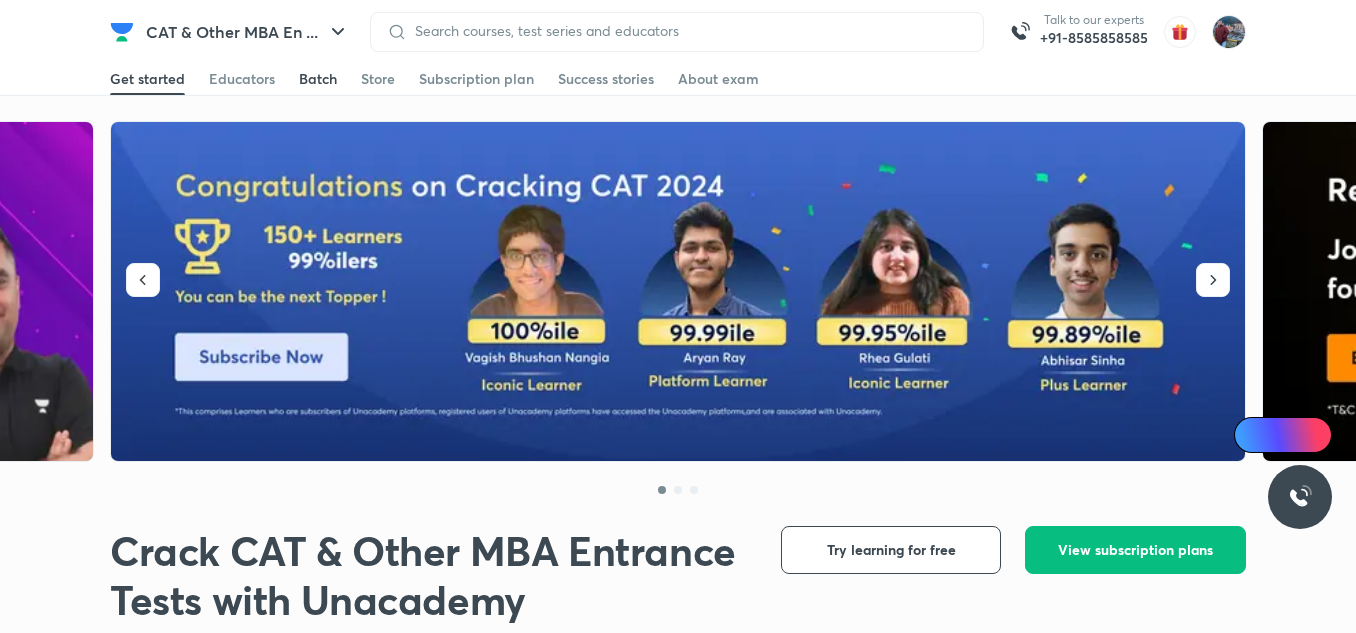 click on "Batch" at bounding box center (318, 79) 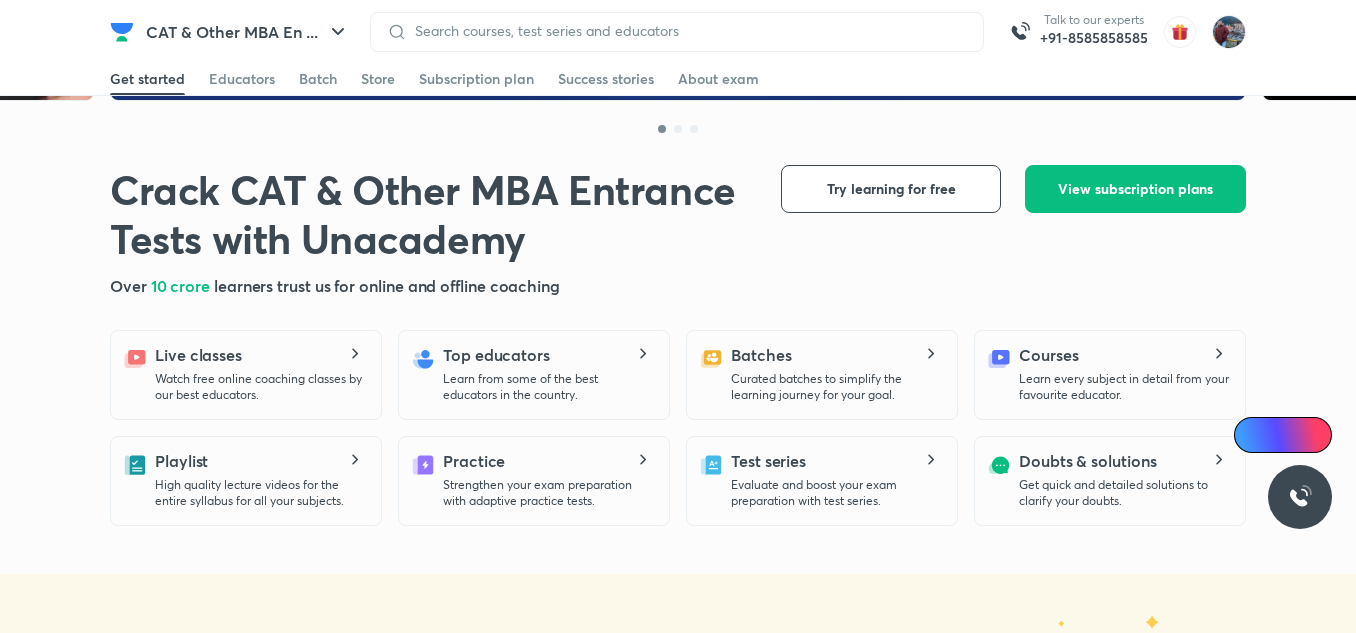 scroll, scrollTop: 362, scrollLeft: 0, axis: vertical 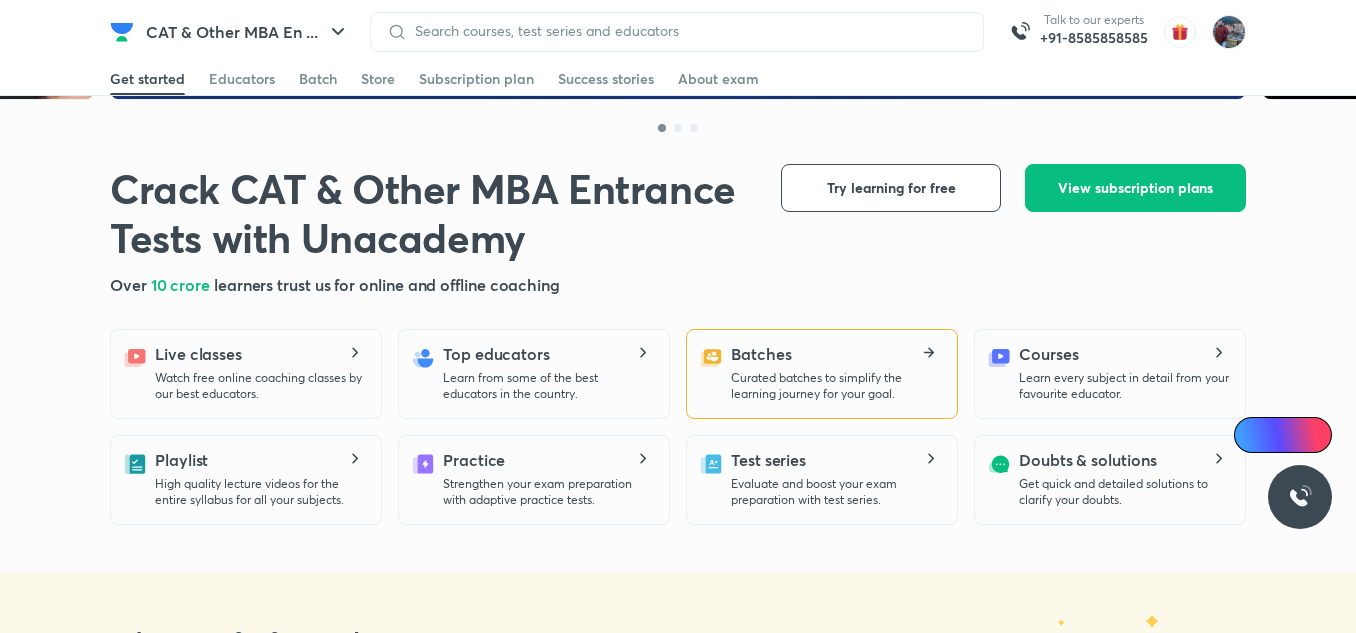 click on "Curated batches to simplify the learning journey for your goal." at bounding box center [836, 386] 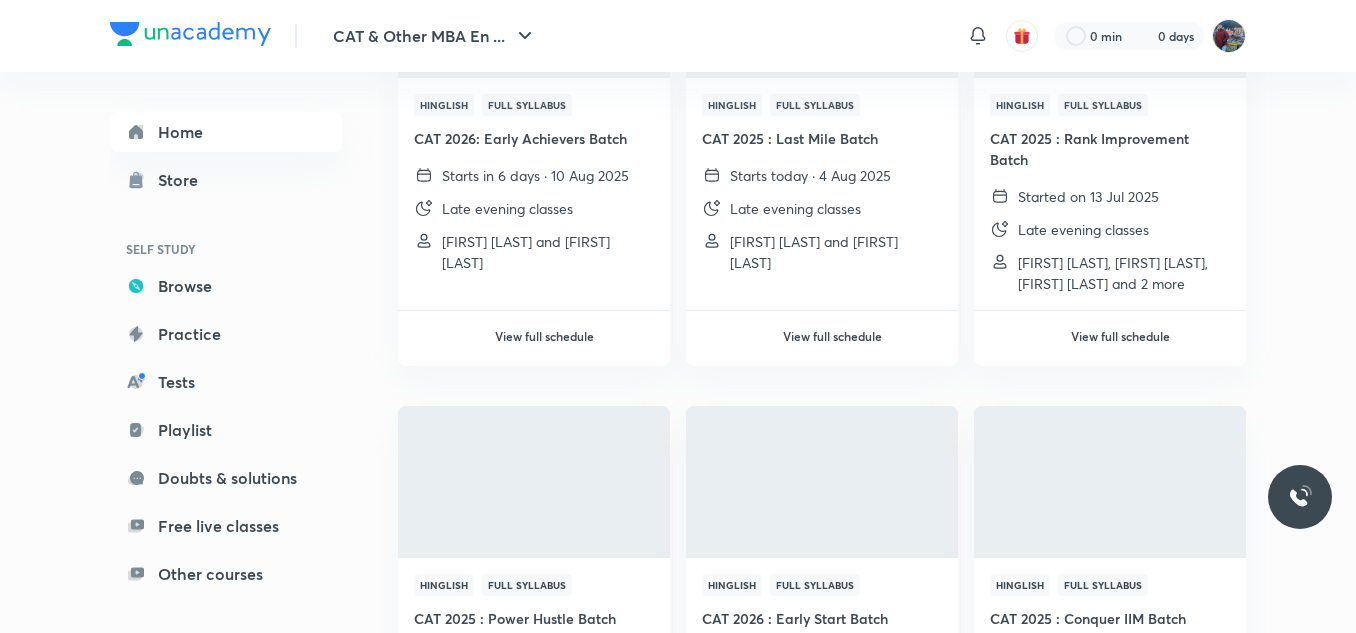 scroll, scrollTop: 0, scrollLeft: 0, axis: both 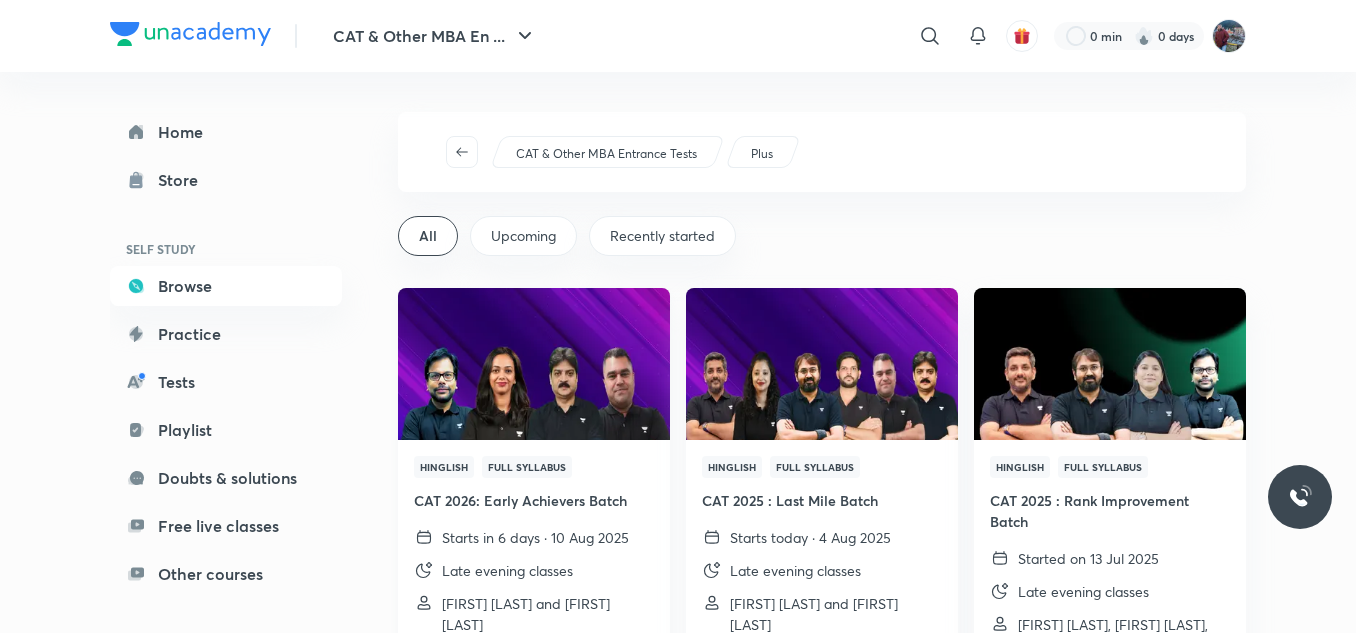 click at bounding box center [533, 363] 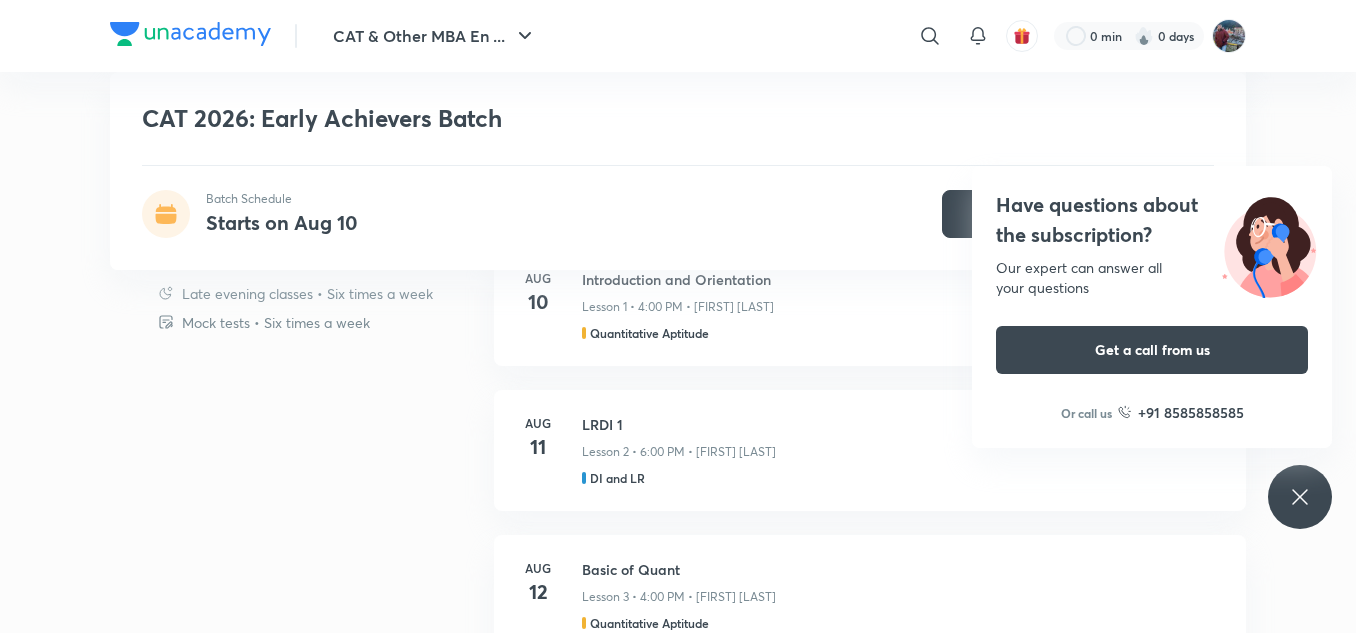 scroll, scrollTop: 996, scrollLeft: 0, axis: vertical 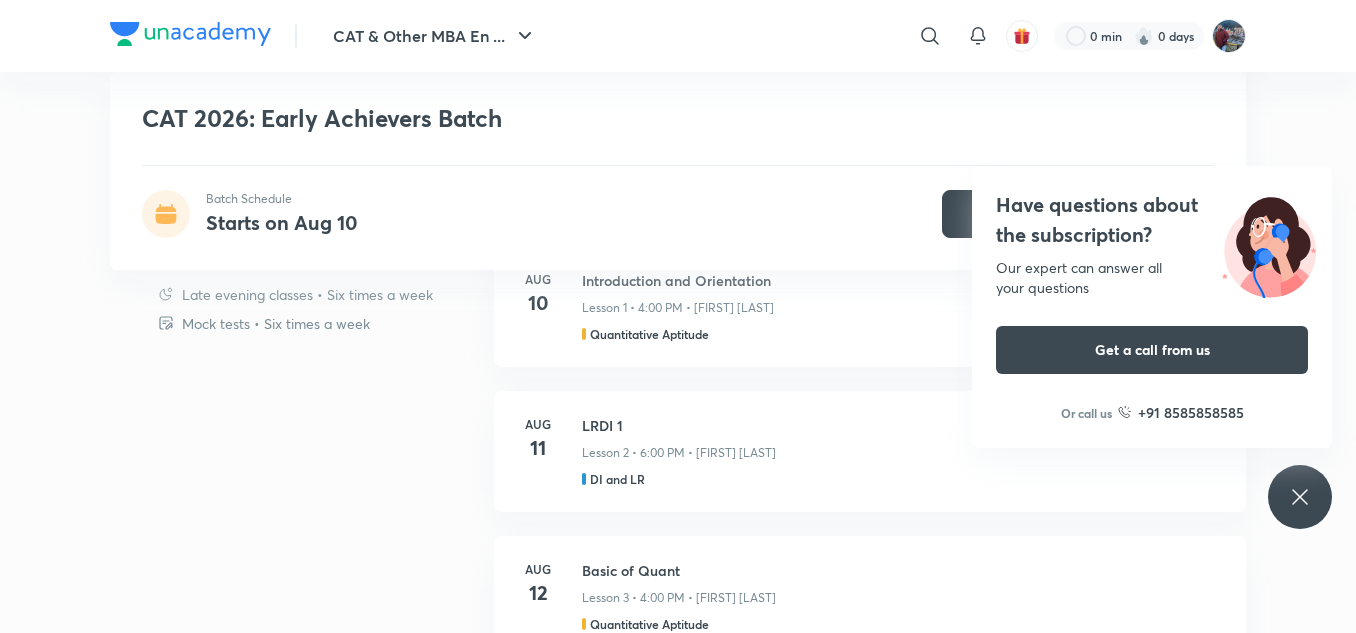 click 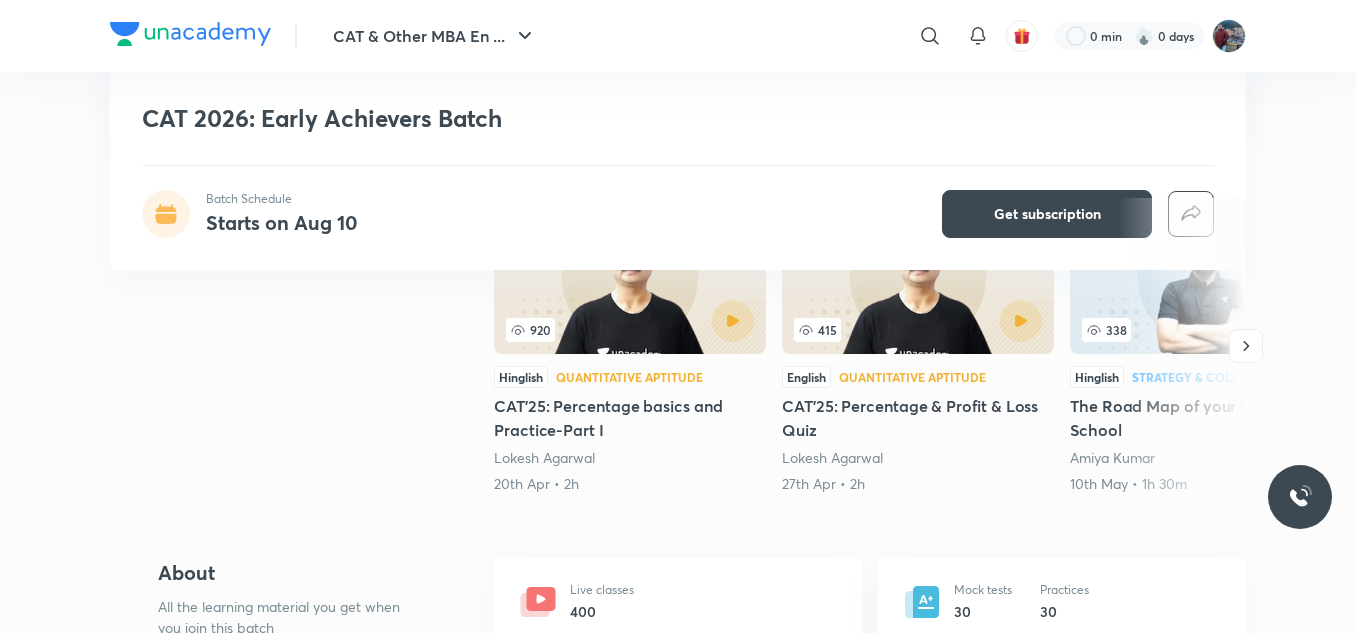 scroll, scrollTop: 0, scrollLeft: 0, axis: both 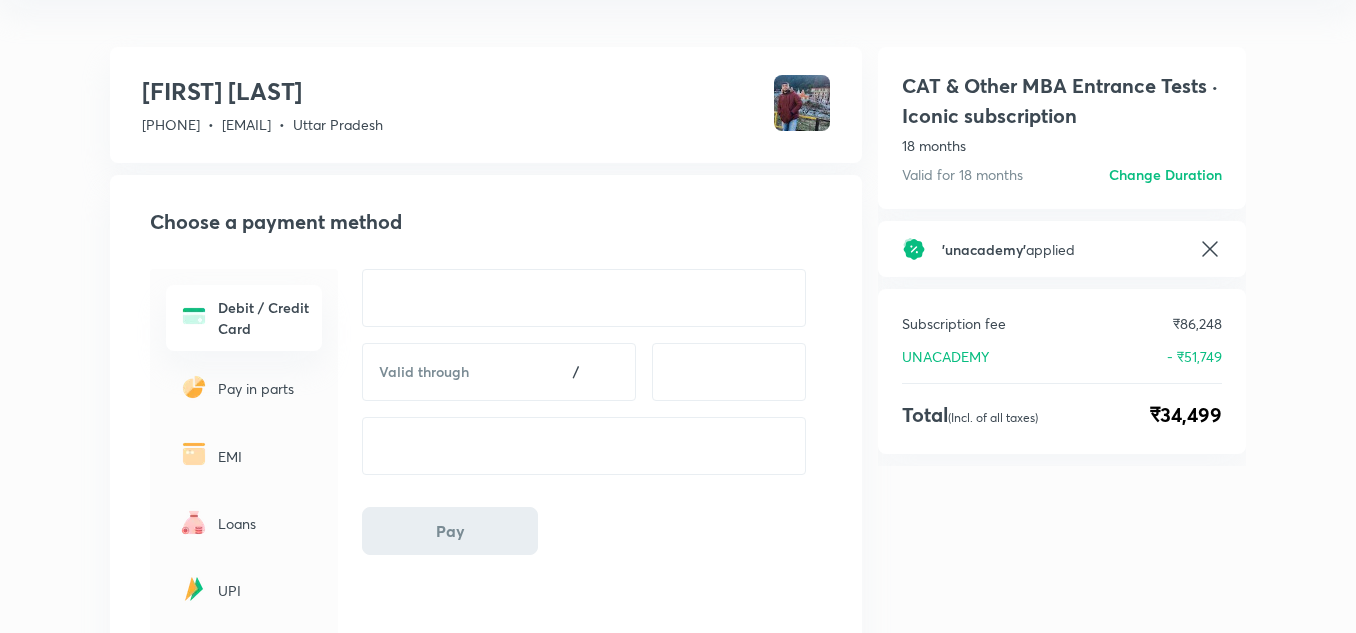 click on "EMI" at bounding box center [264, 456] 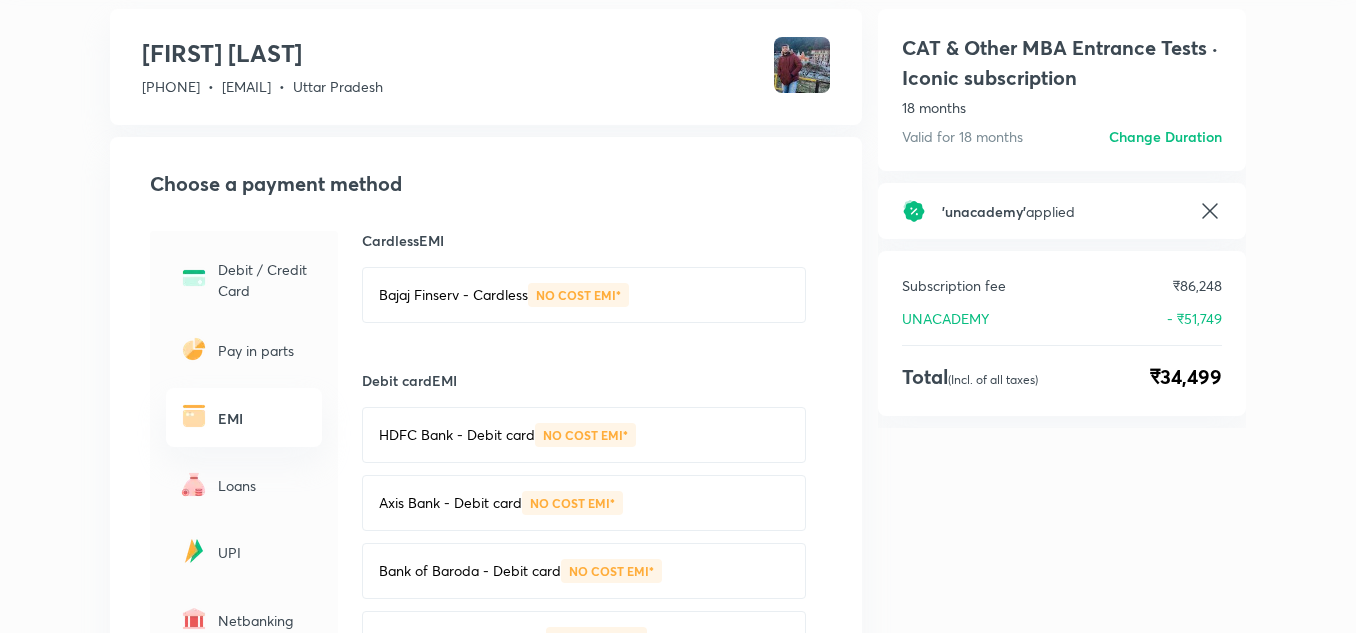 scroll, scrollTop: 0, scrollLeft: 0, axis: both 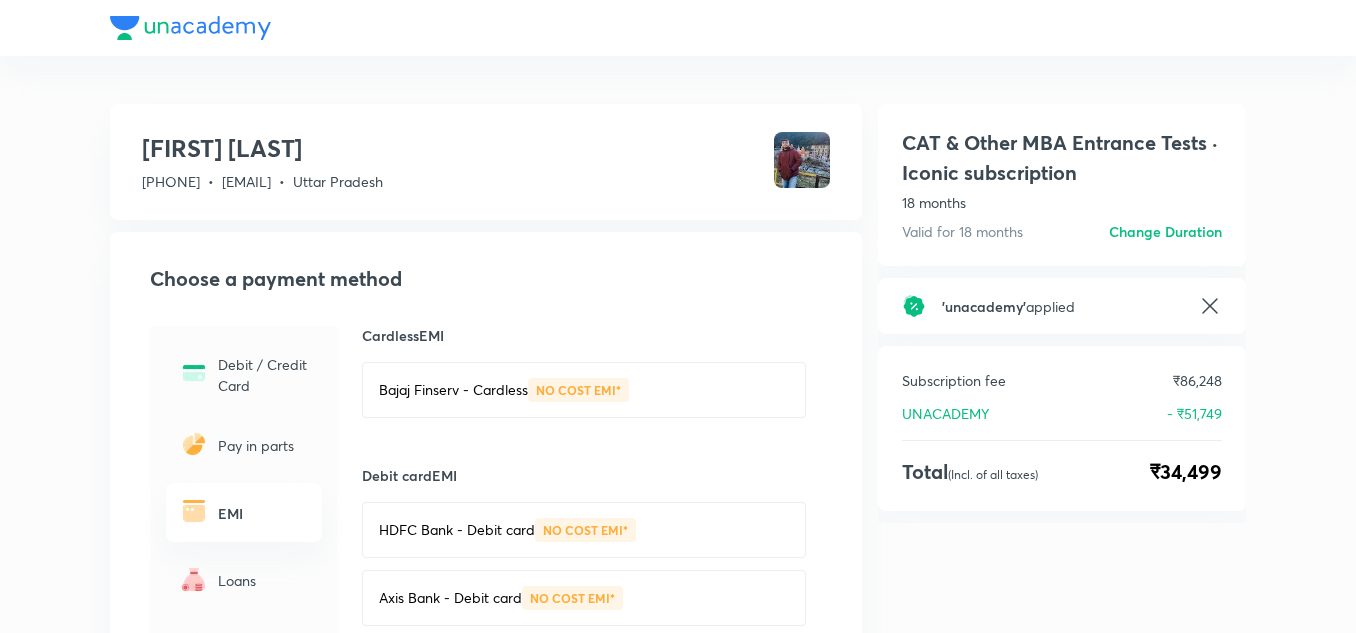 click 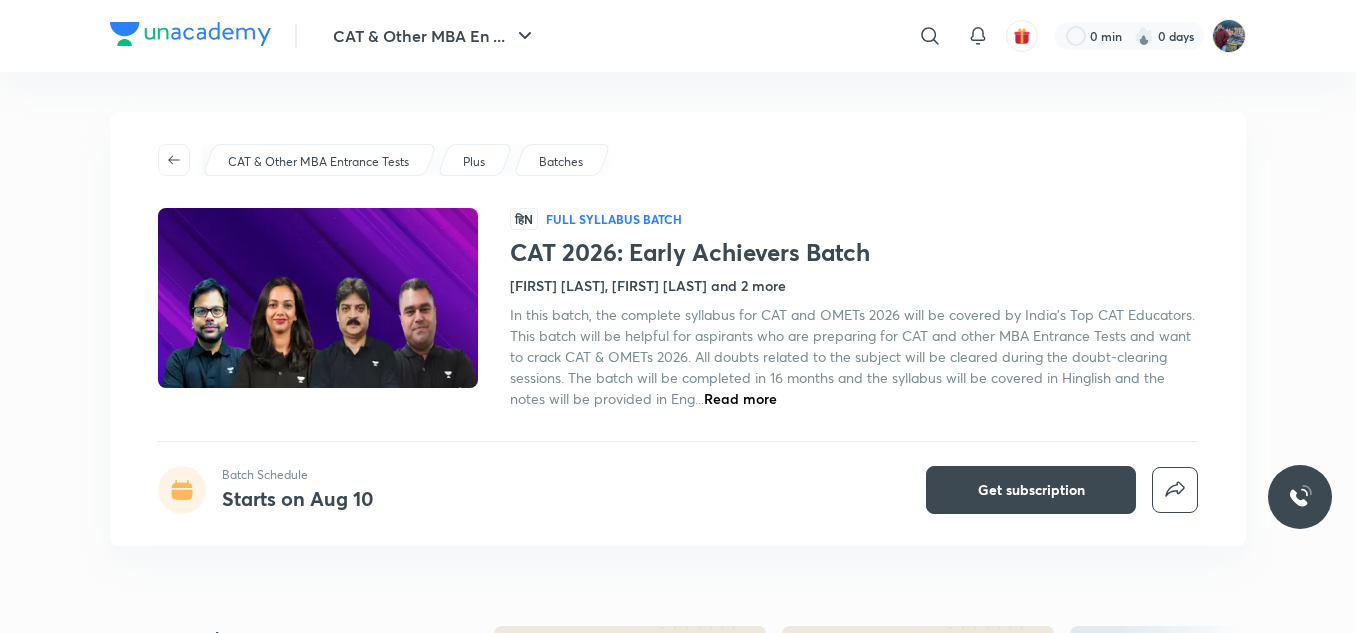 scroll, scrollTop: 123, scrollLeft: 0, axis: vertical 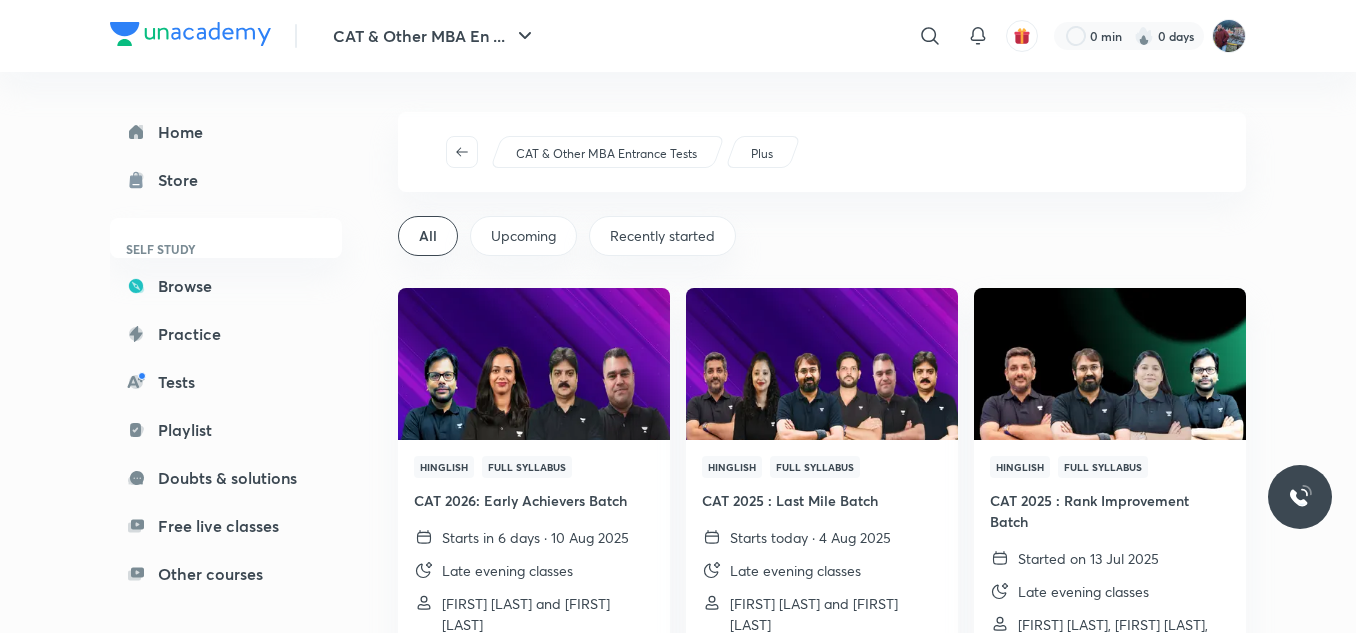 click at bounding box center [190, 34] 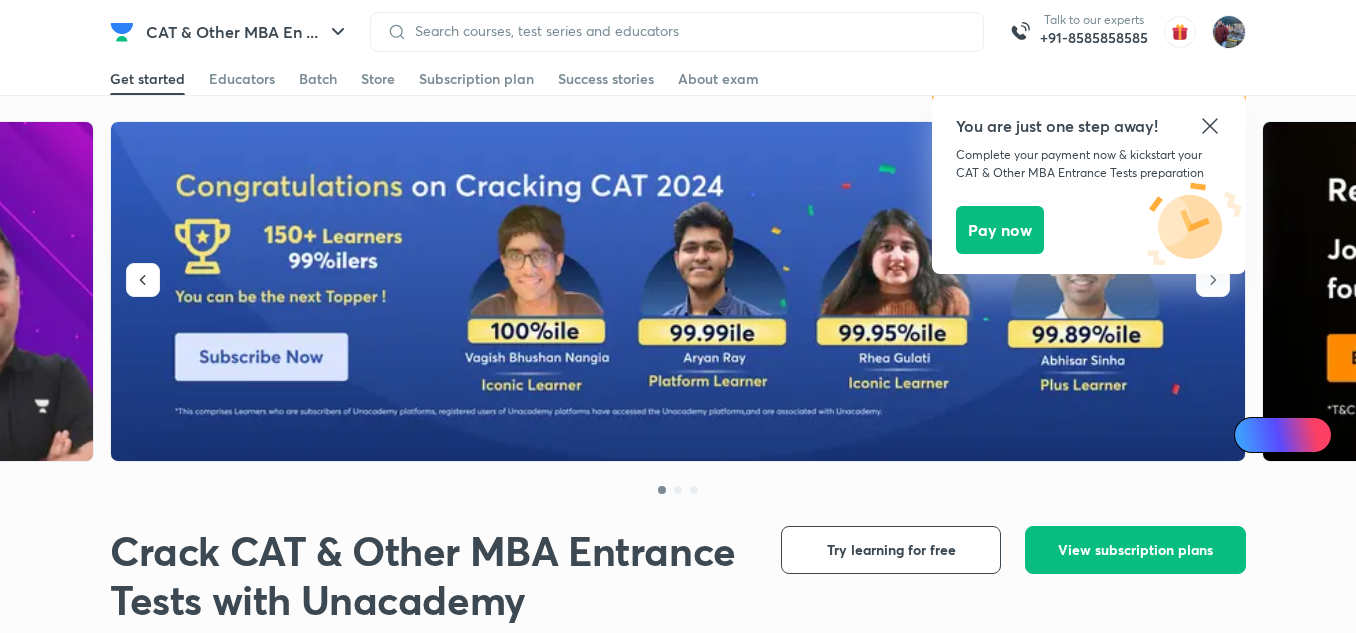 scroll, scrollTop: 0, scrollLeft: 0, axis: both 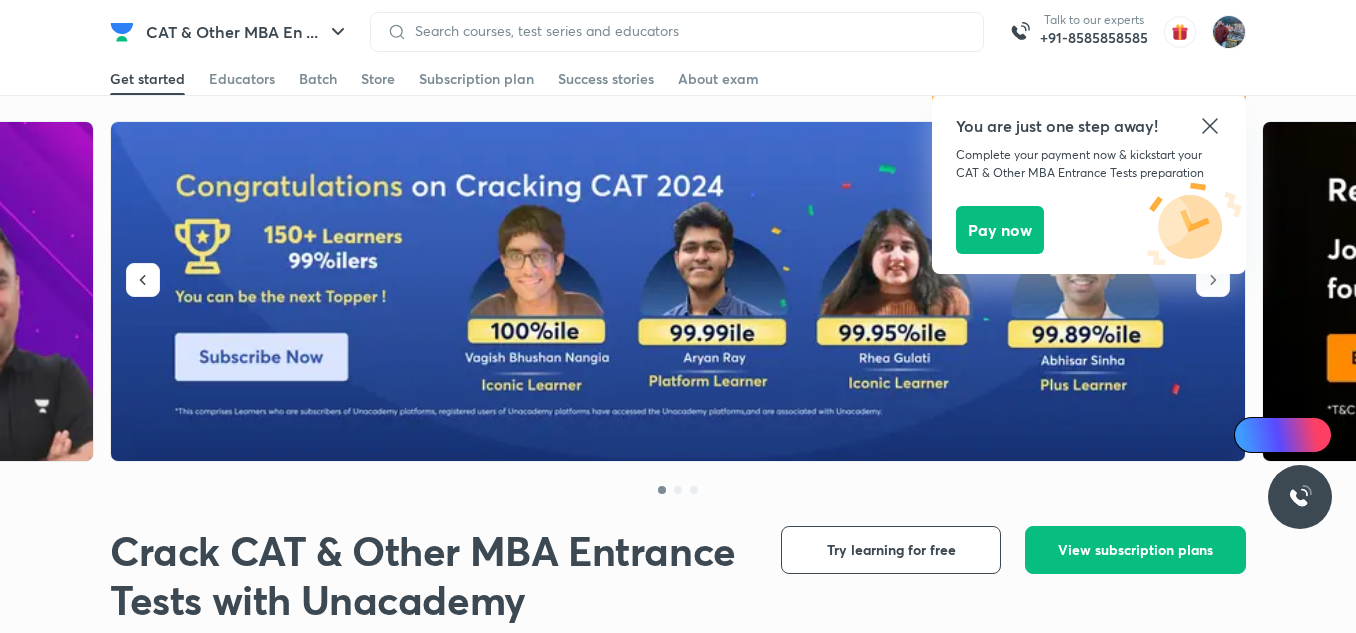 click 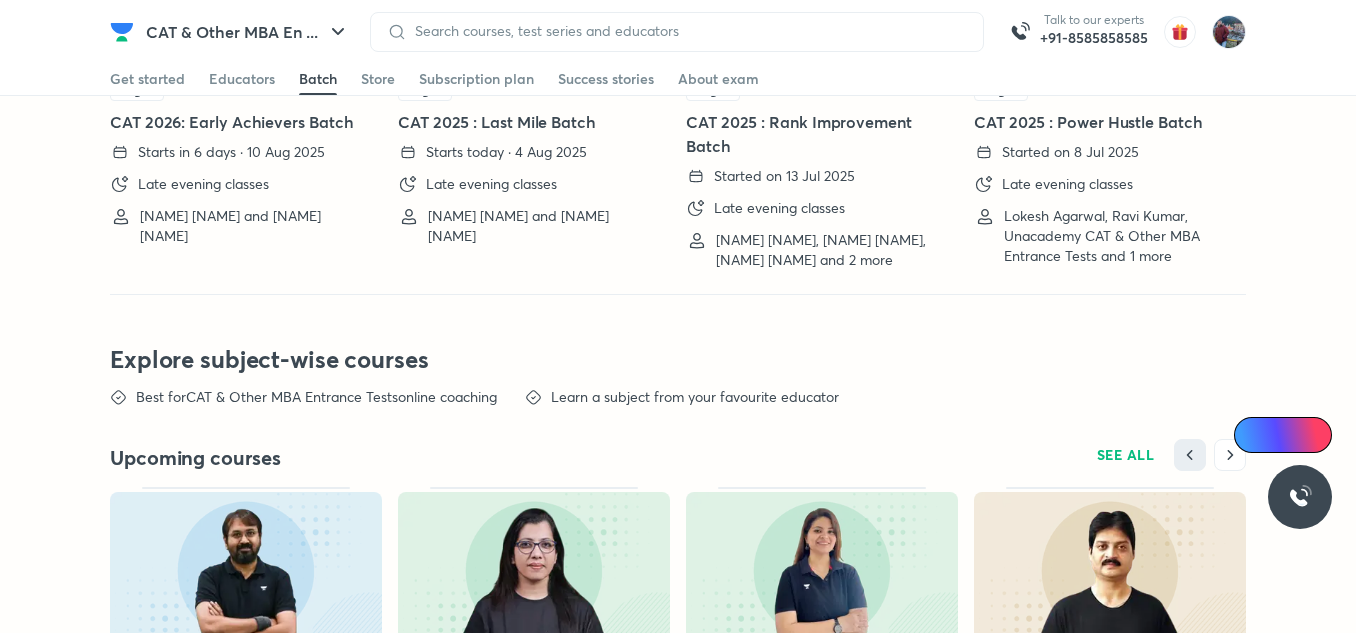 scroll, scrollTop: 4472, scrollLeft: 0, axis: vertical 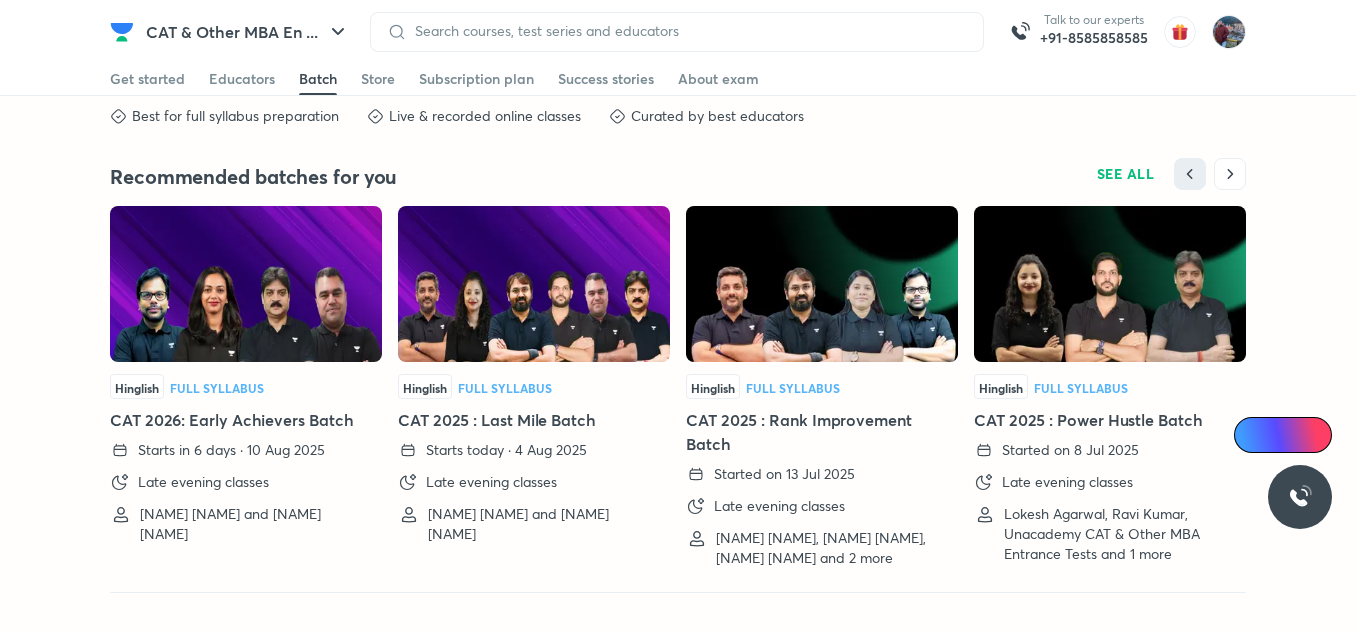 click at bounding box center (534, 284) 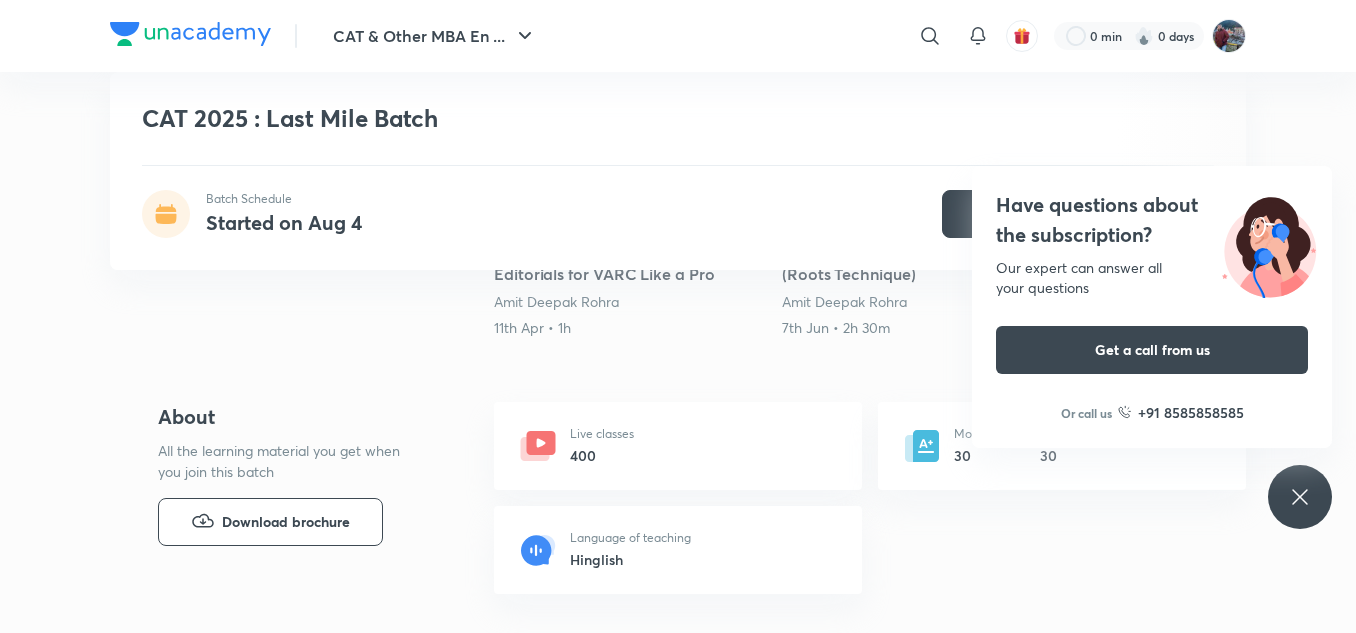 scroll, scrollTop: 585, scrollLeft: 0, axis: vertical 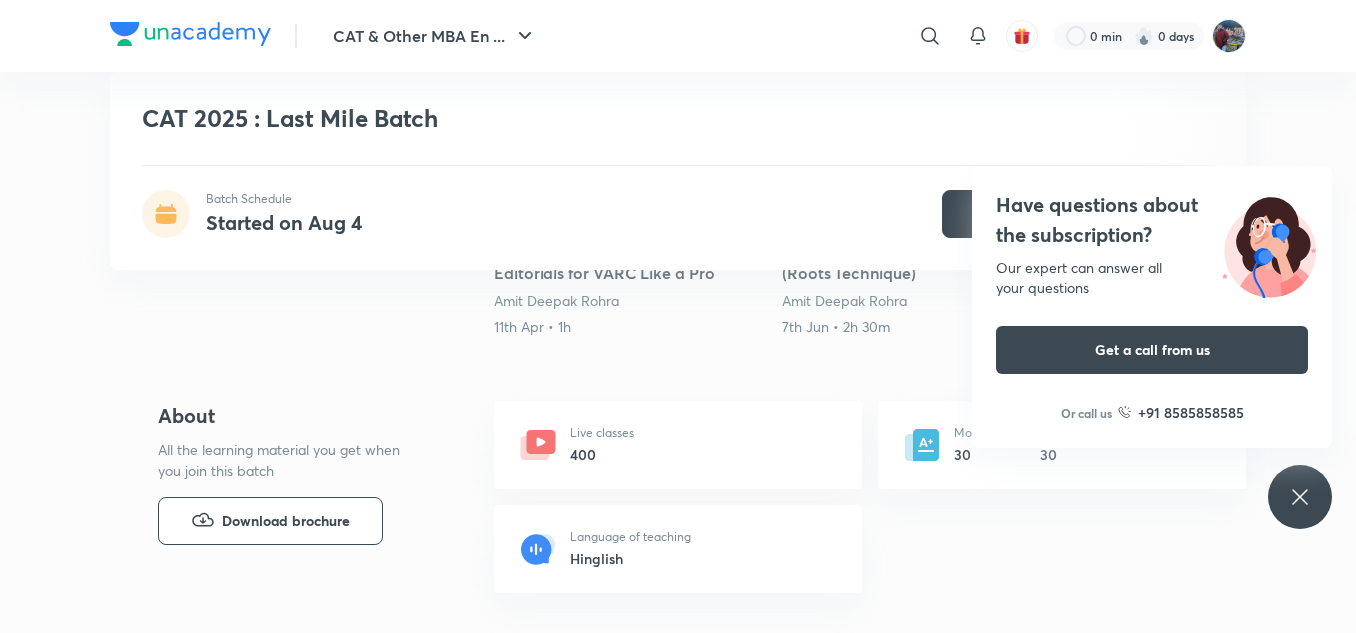 click 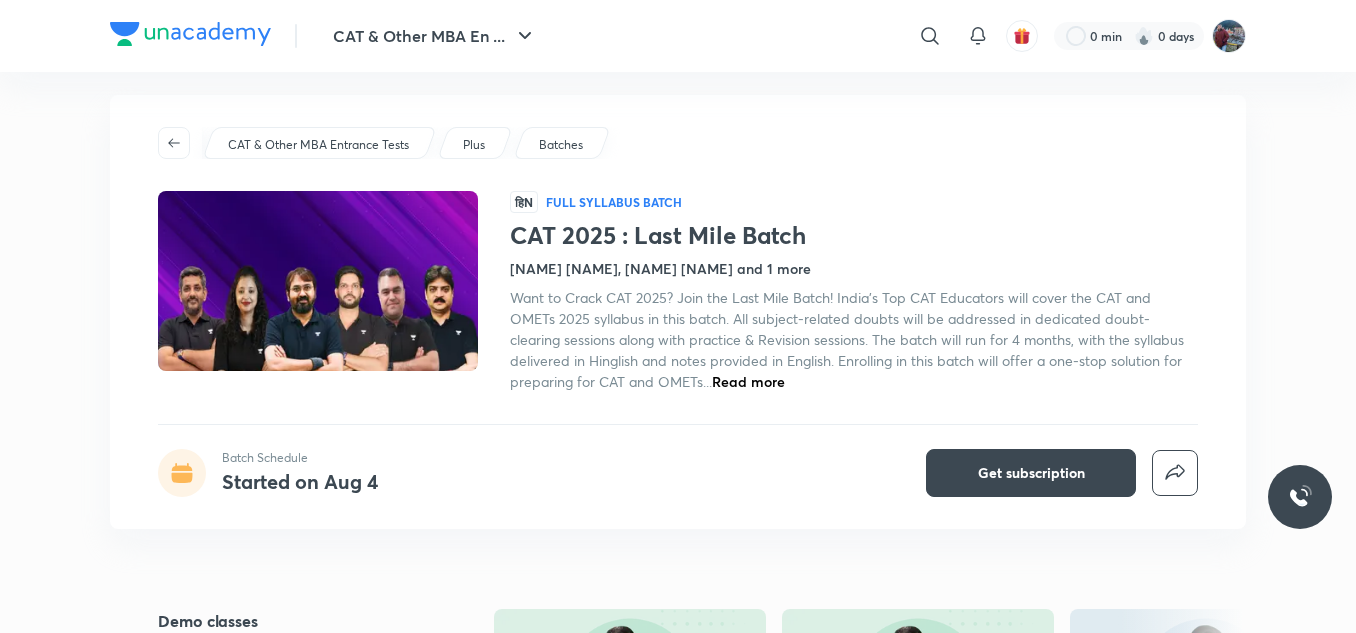 scroll, scrollTop: 0, scrollLeft: 0, axis: both 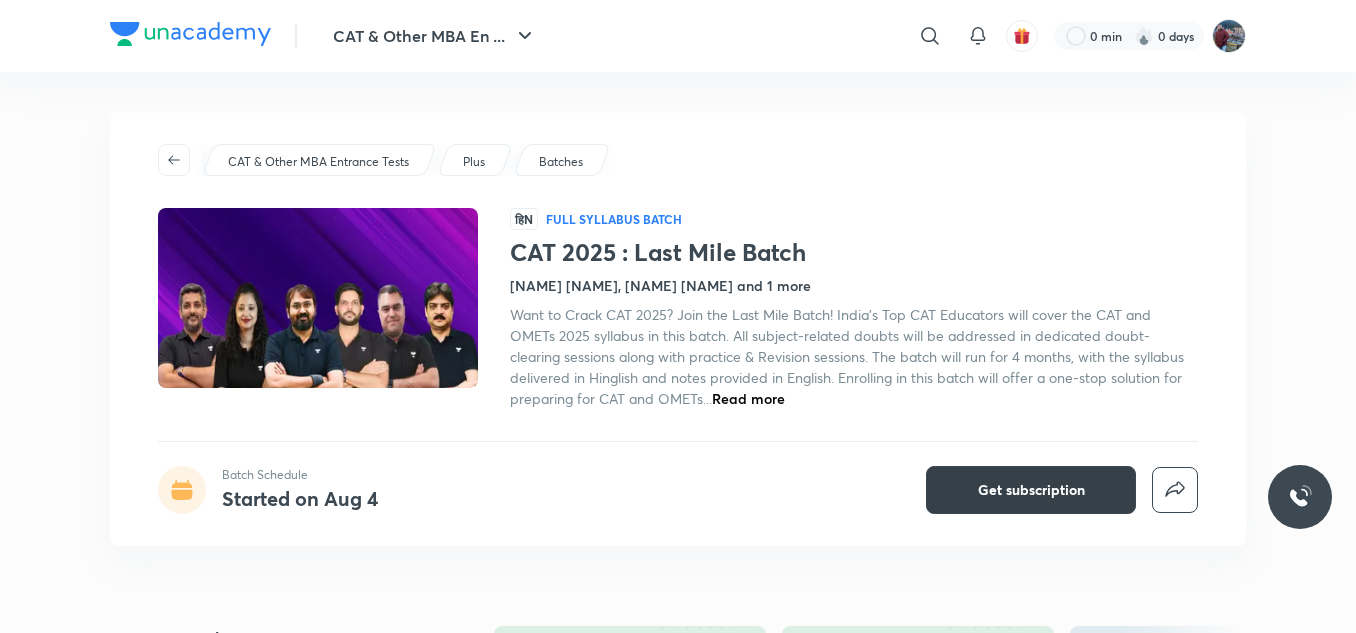 click on "Get subscription" at bounding box center [1031, 490] 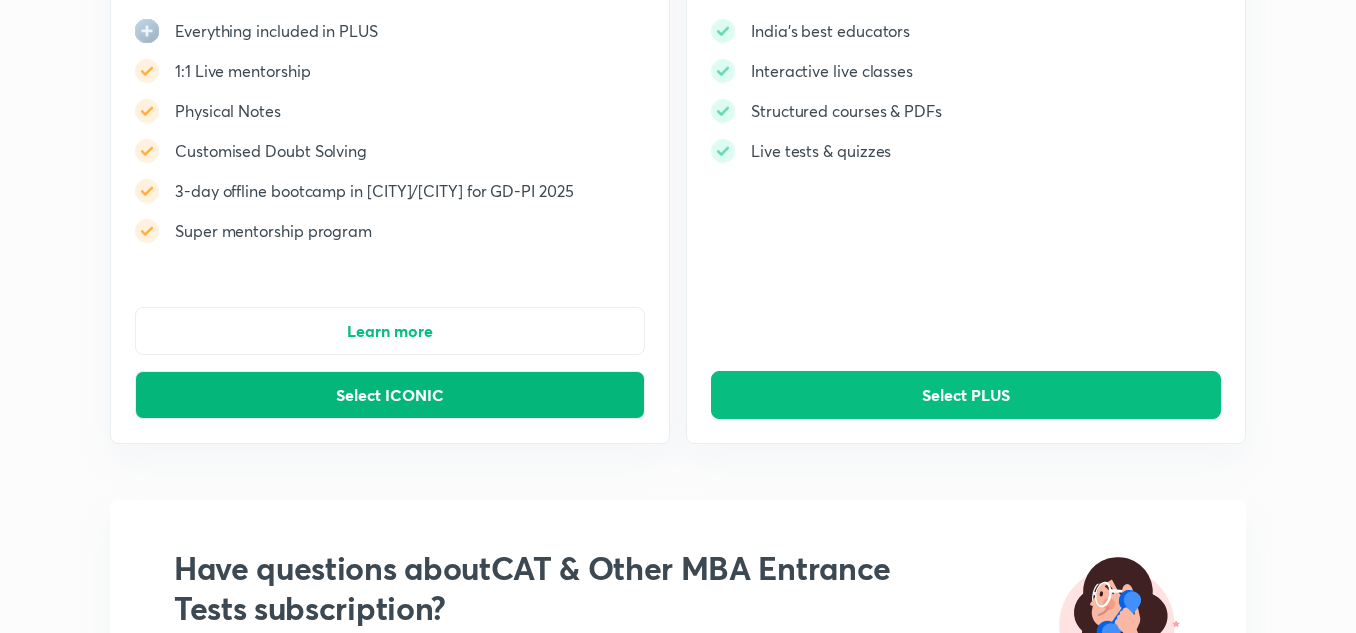scroll, scrollTop: 267, scrollLeft: 0, axis: vertical 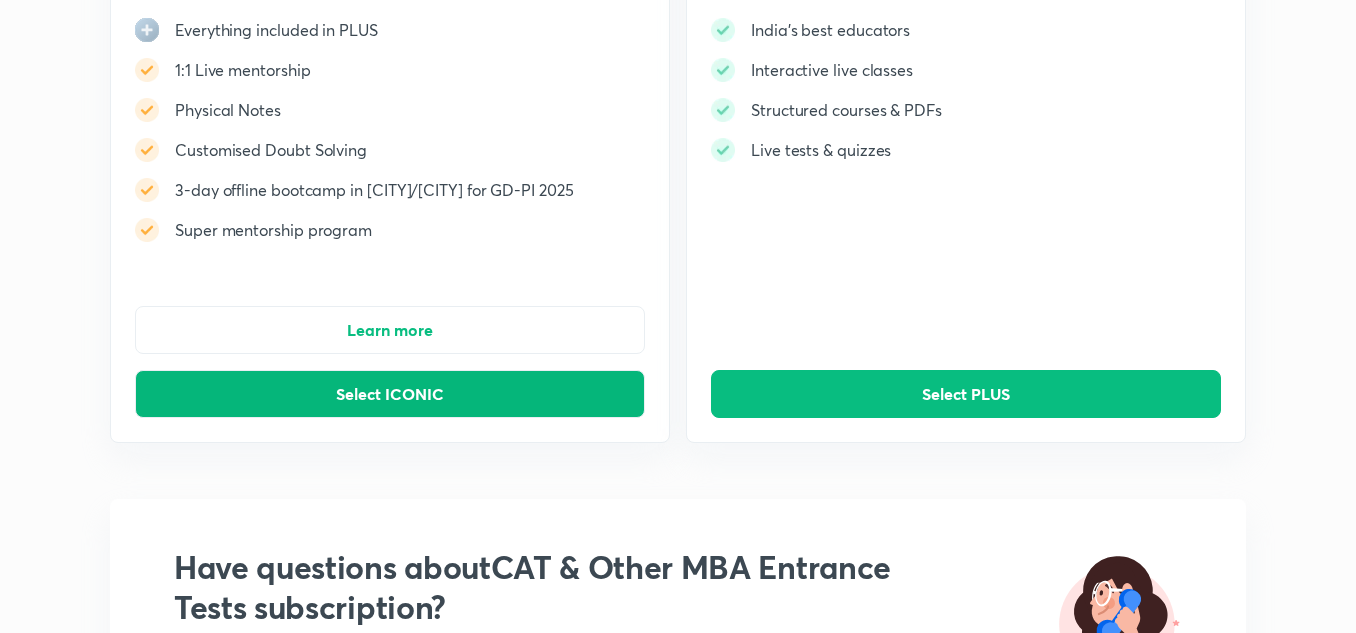 click on "Select ICONIC" at bounding box center [390, 394] 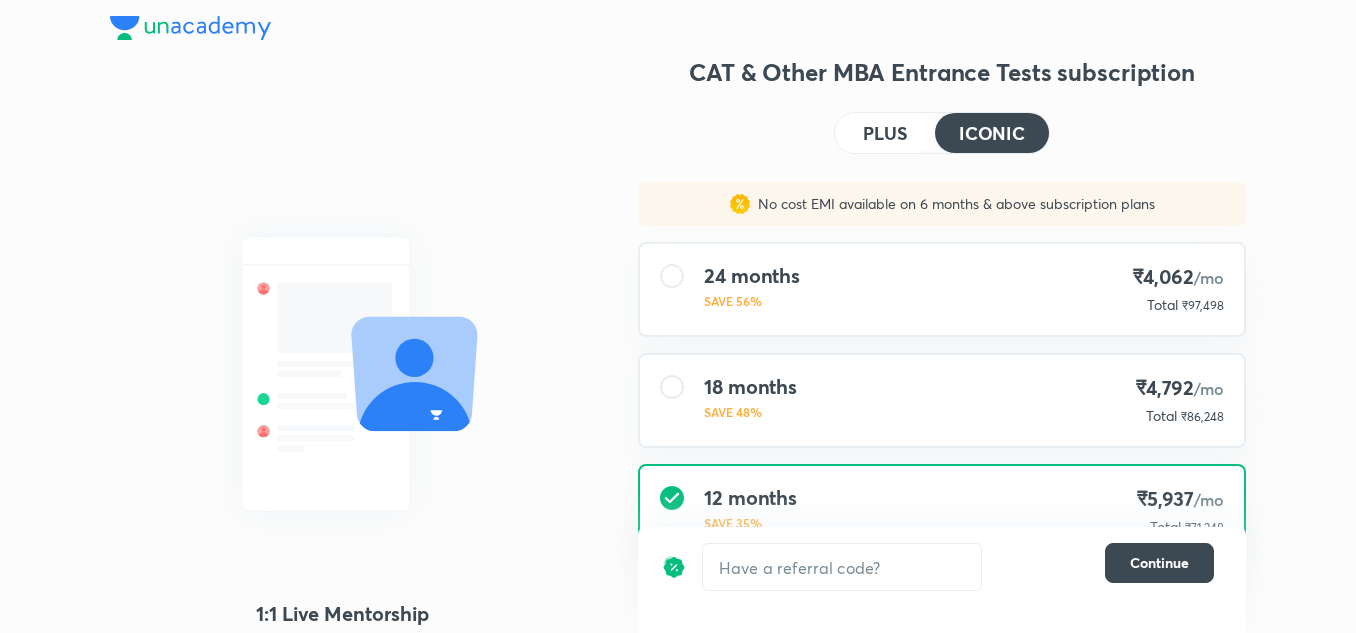 scroll, scrollTop: 162, scrollLeft: 0, axis: vertical 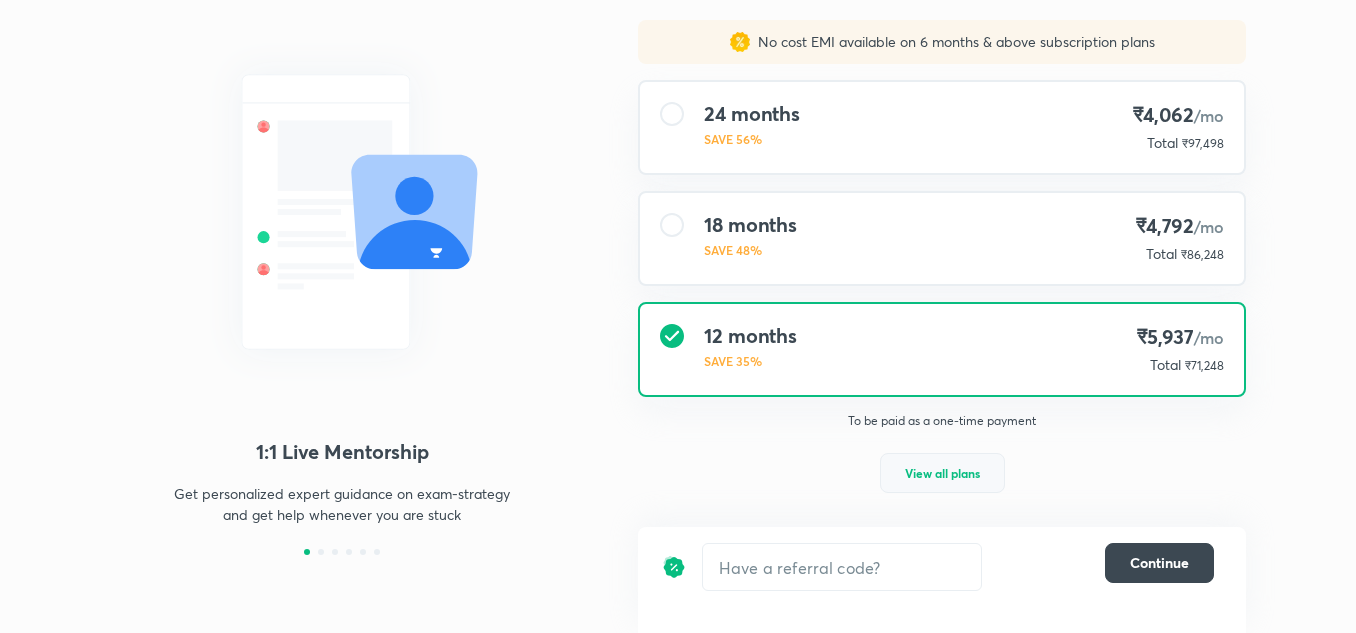 click on "View all plans" at bounding box center [942, 473] 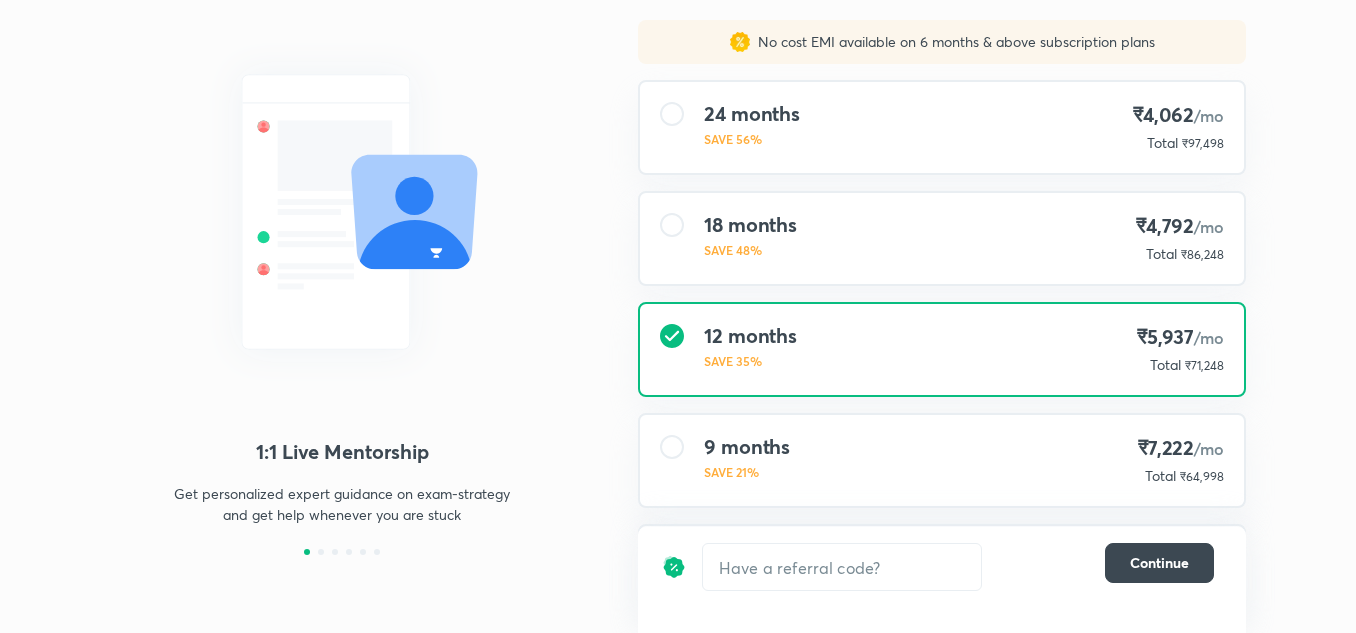 scroll, scrollTop: 296, scrollLeft: 0, axis: vertical 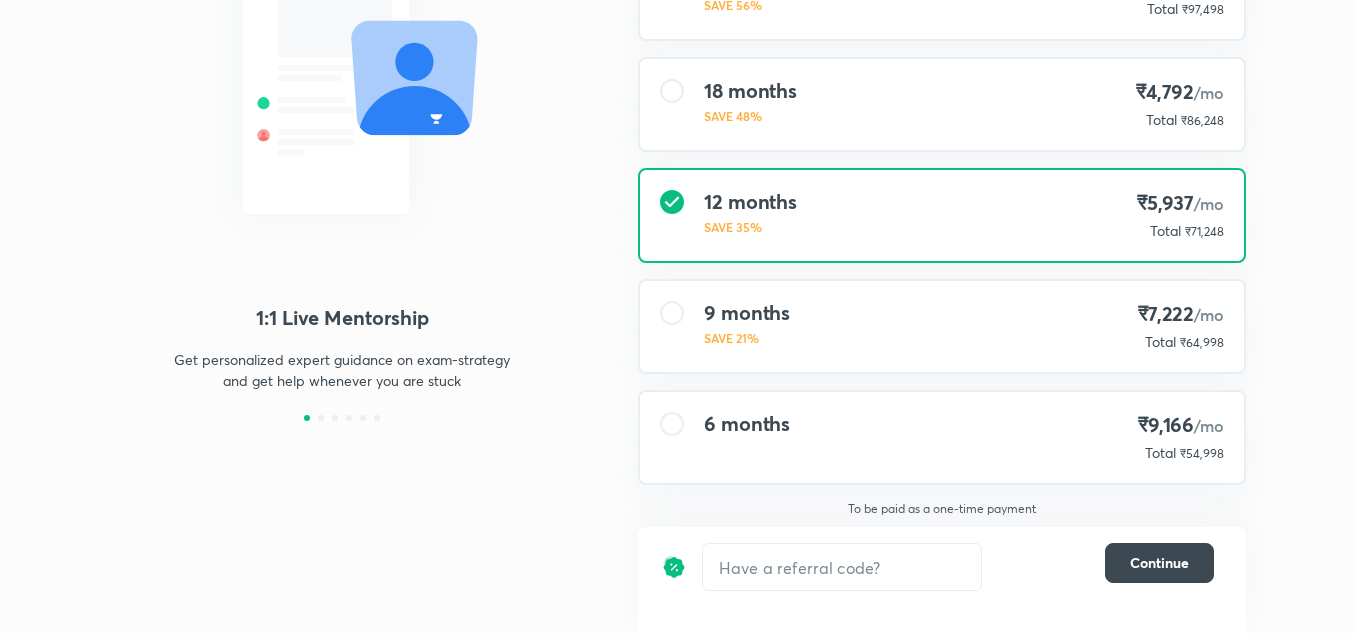 click on "6 months ₹9,166  /mo Total ₹54,998" at bounding box center (942, 437) 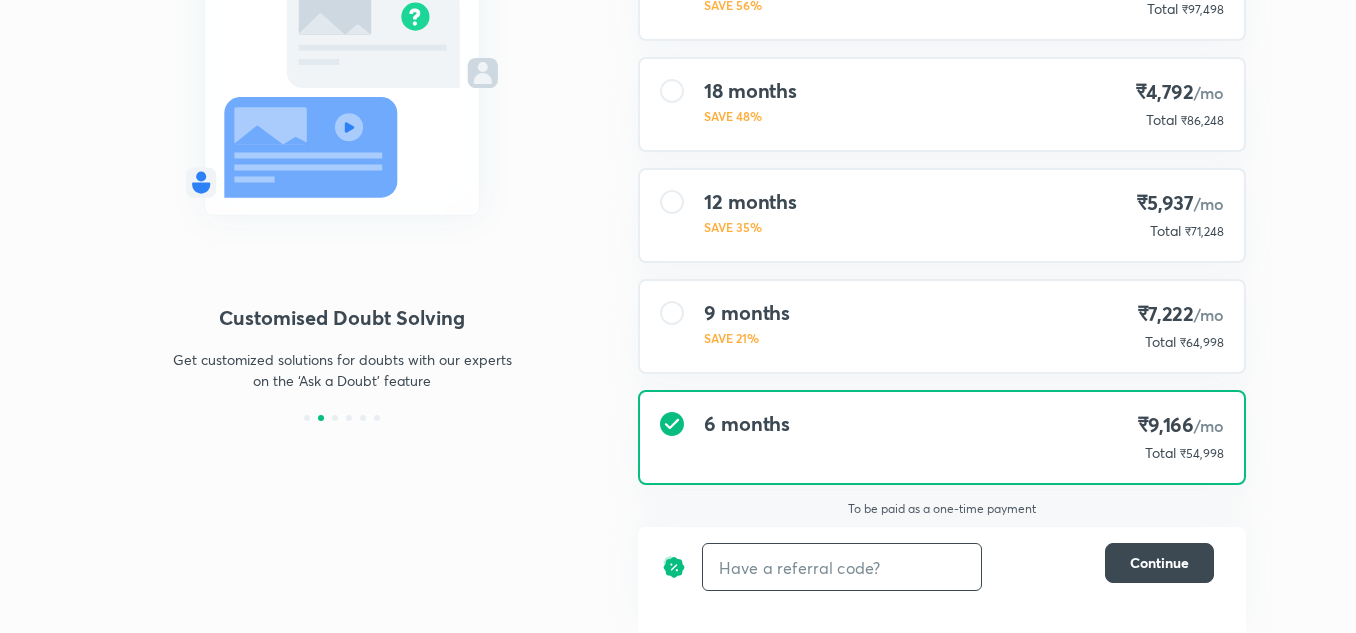 click at bounding box center (842, 567) 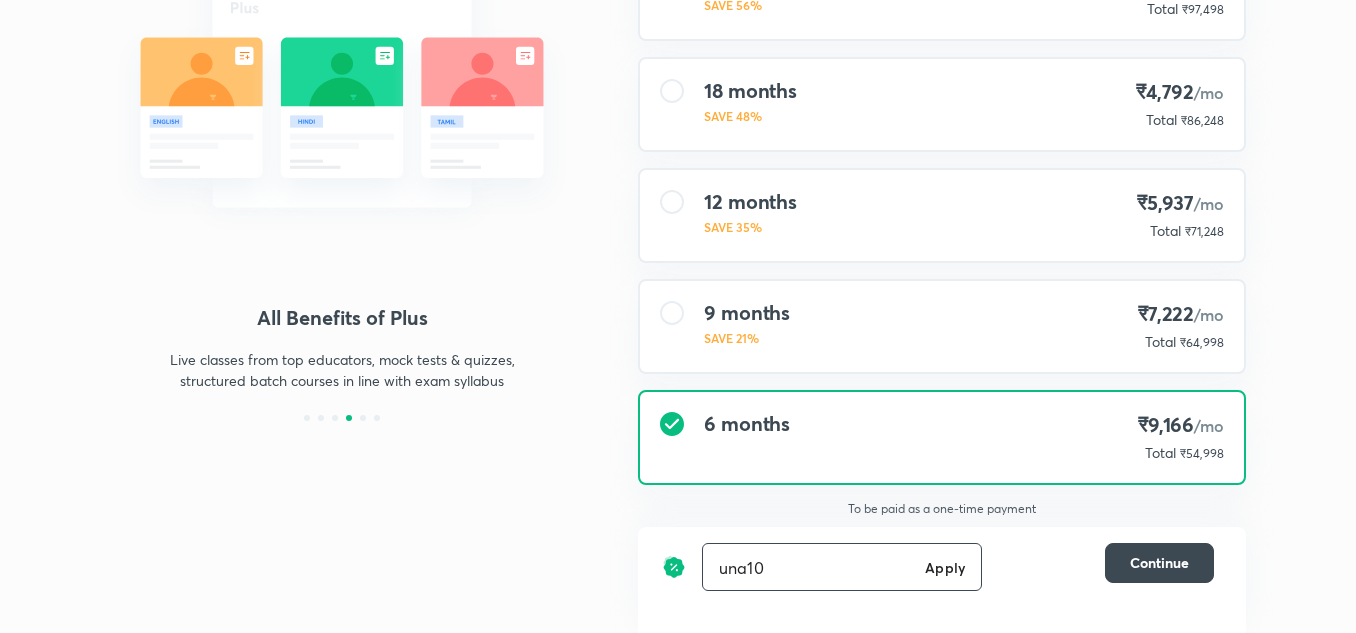 type on "una10" 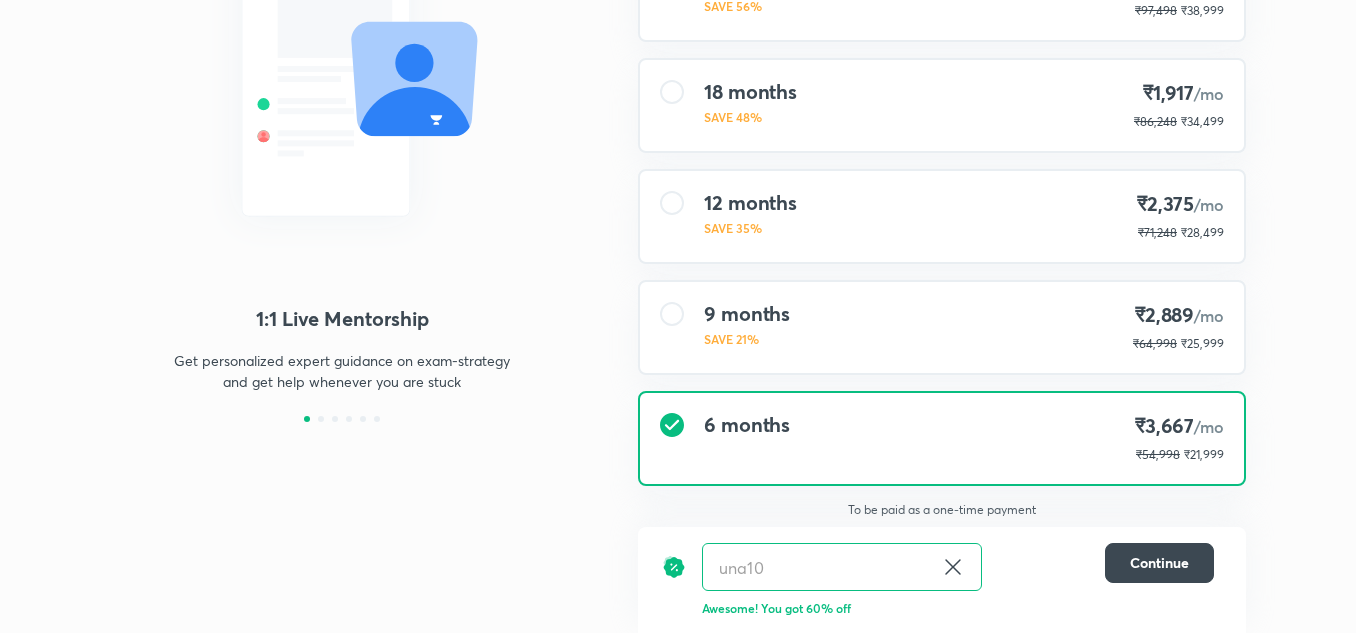 scroll, scrollTop: 296, scrollLeft: 0, axis: vertical 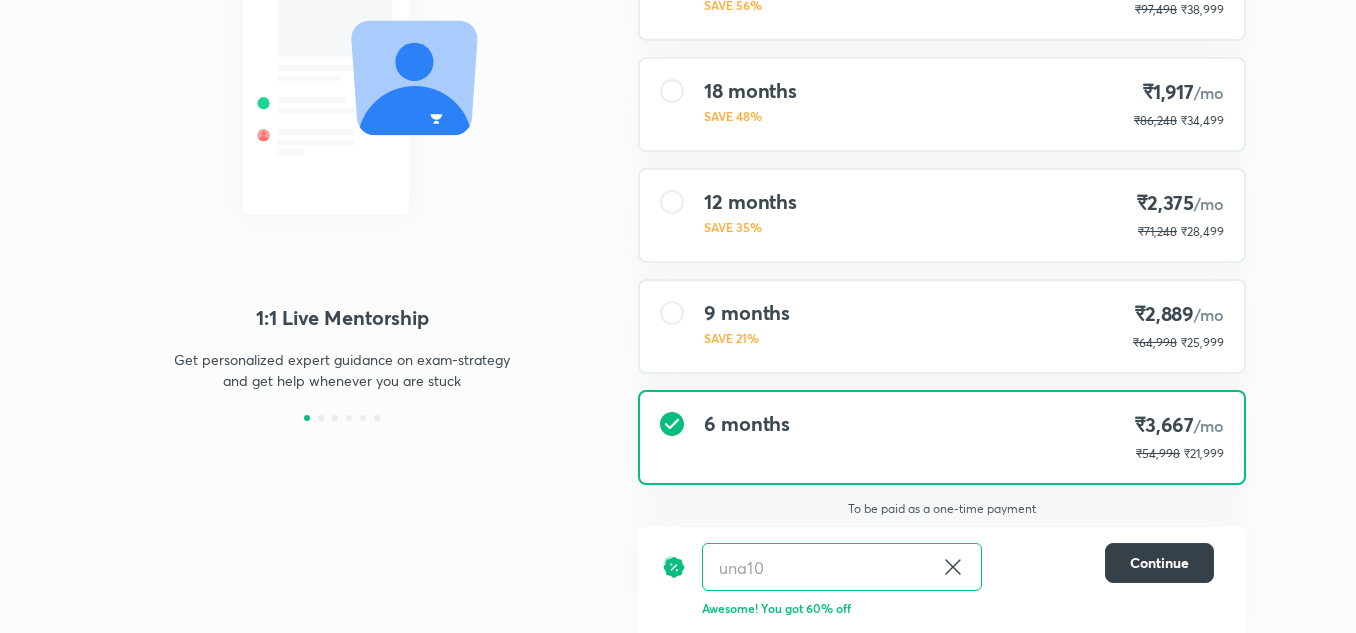click on "Continue" at bounding box center (1159, 563) 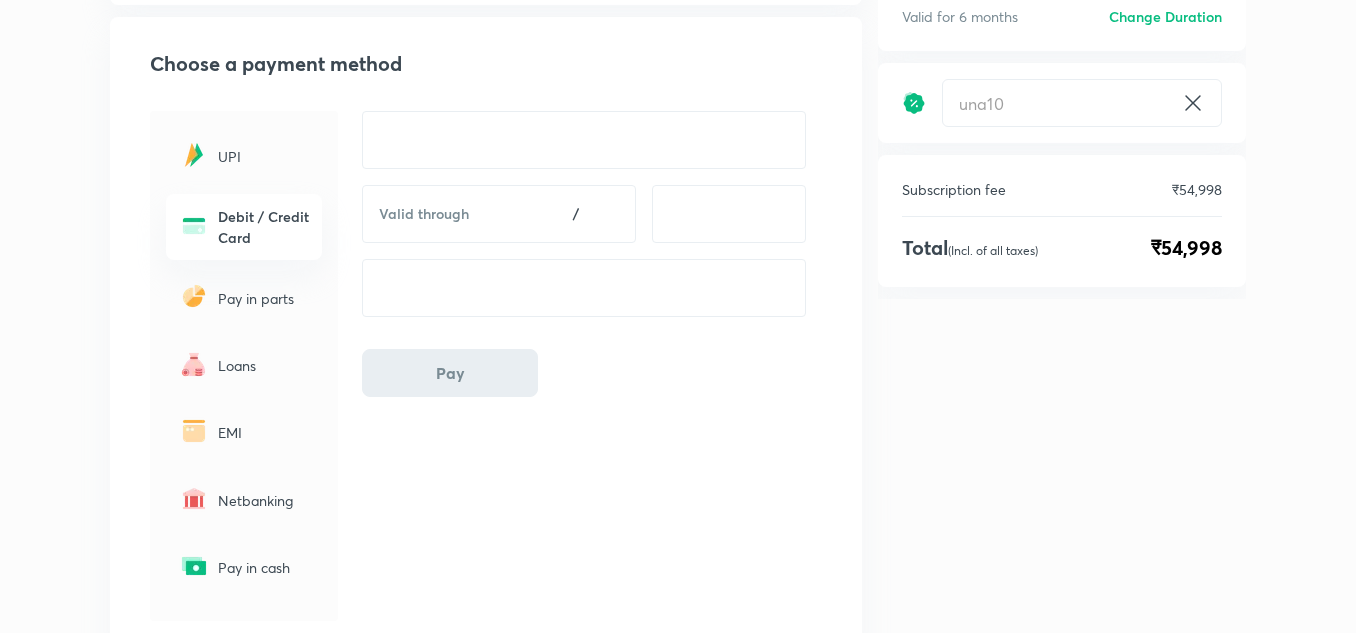 scroll, scrollTop: 226, scrollLeft: 0, axis: vertical 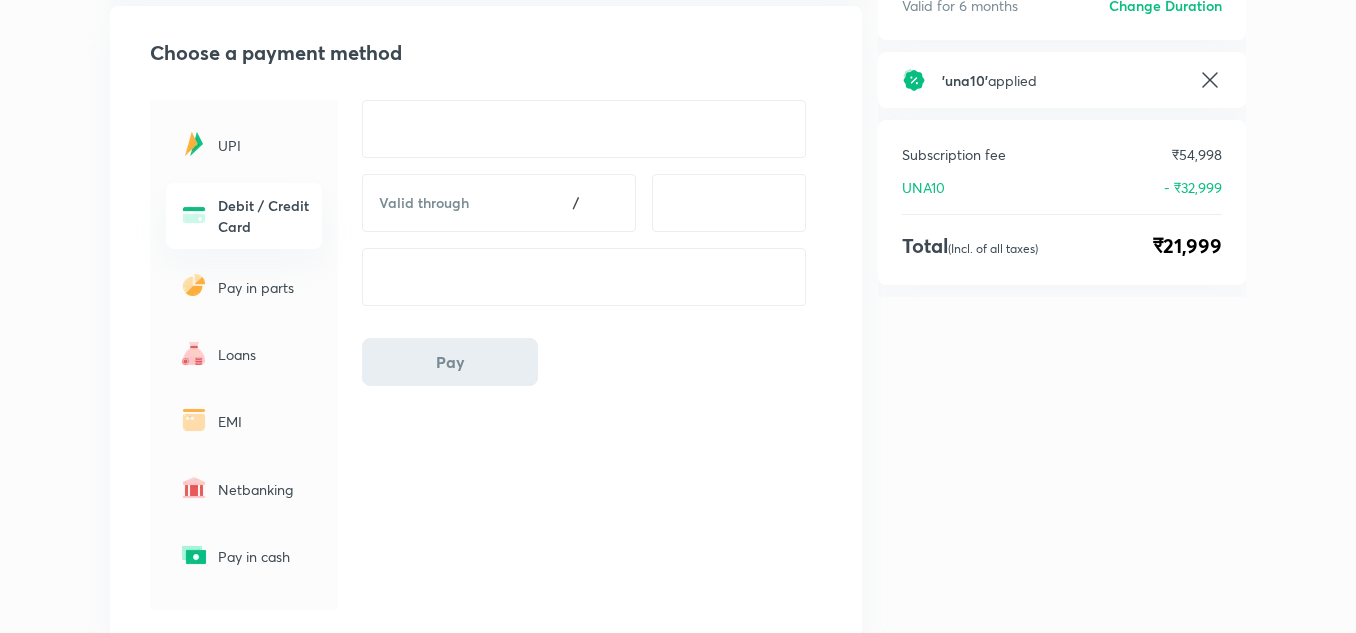 click on "EMI" at bounding box center (244, 421) 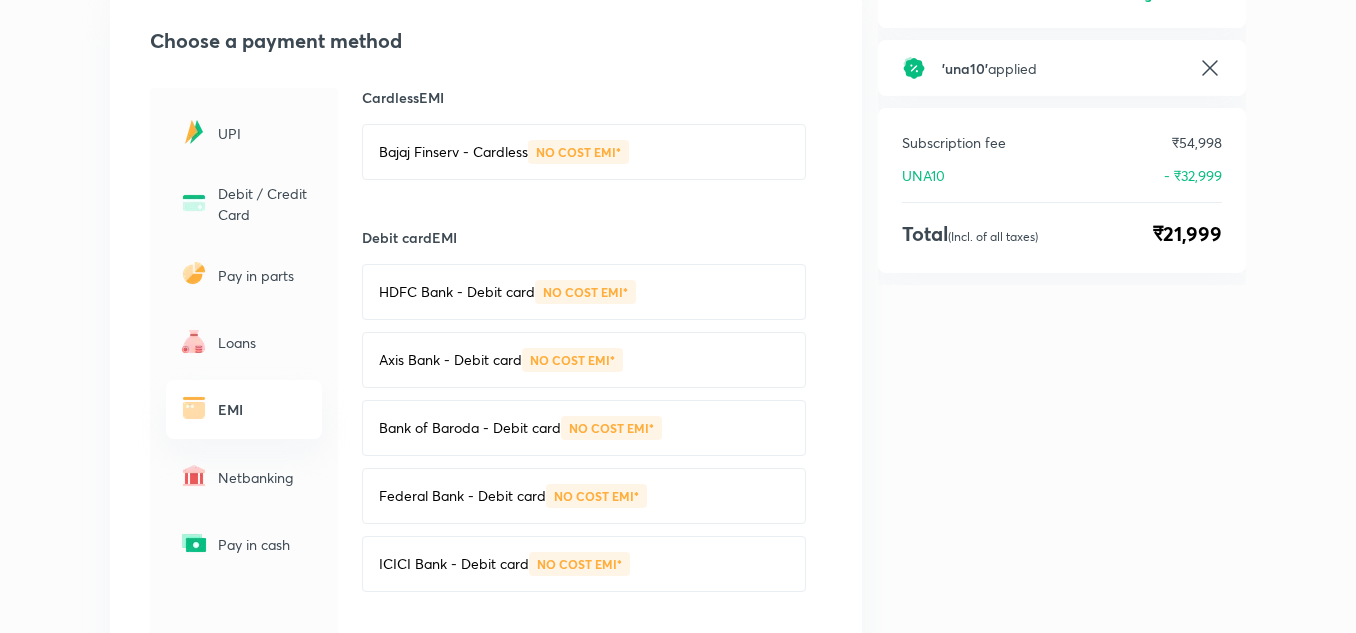 scroll, scrollTop: 0, scrollLeft: 0, axis: both 